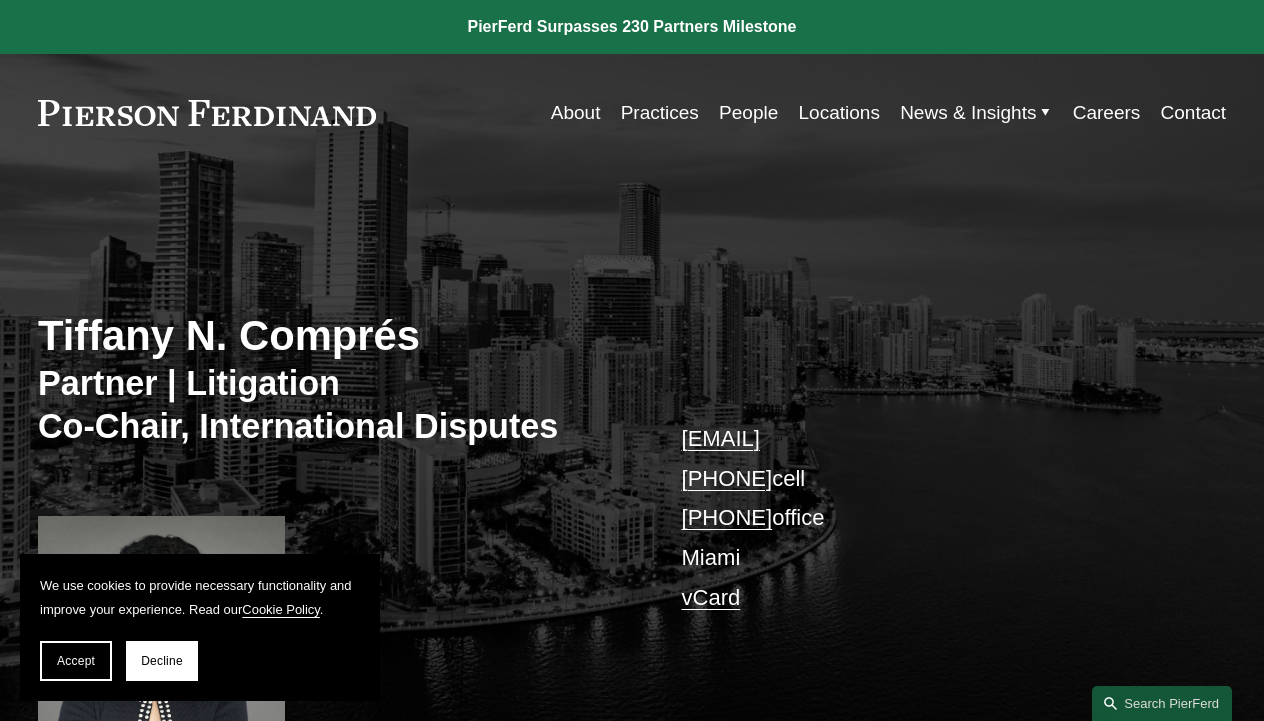 scroll, scrollTop: 0, scrollLeft: 0, axis: both 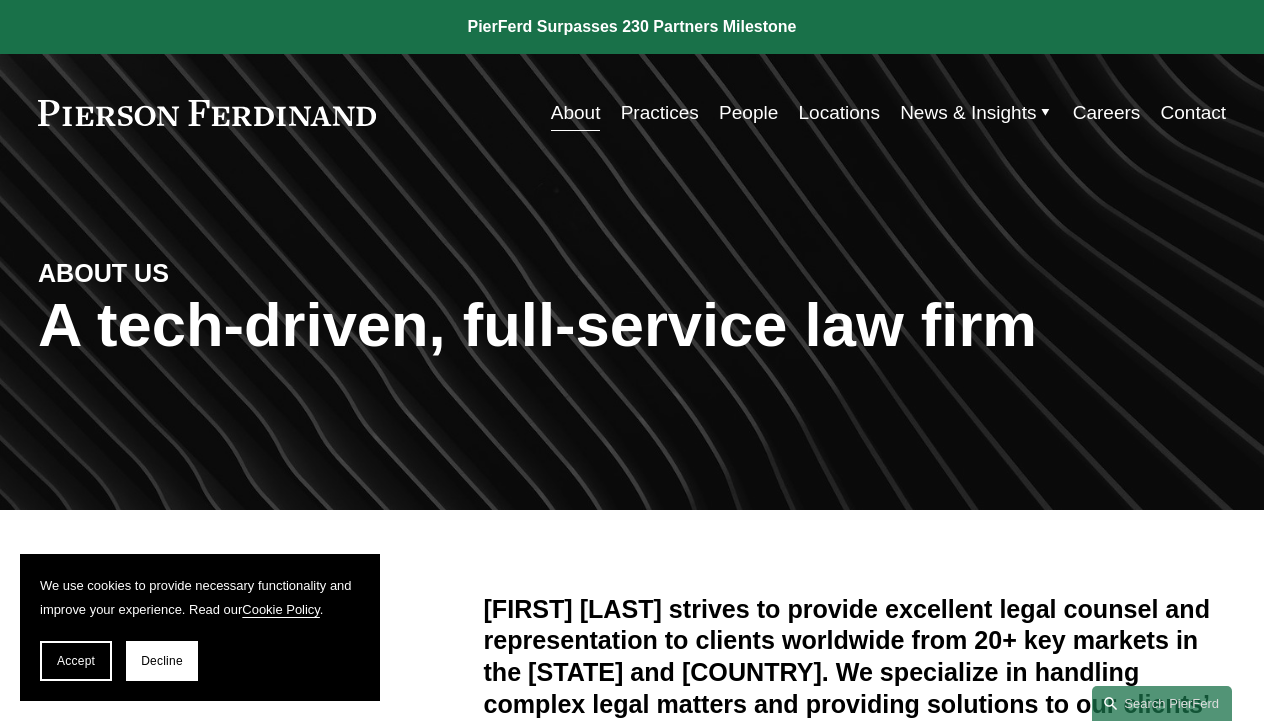 click on "People" at bounding box center [748, 113] 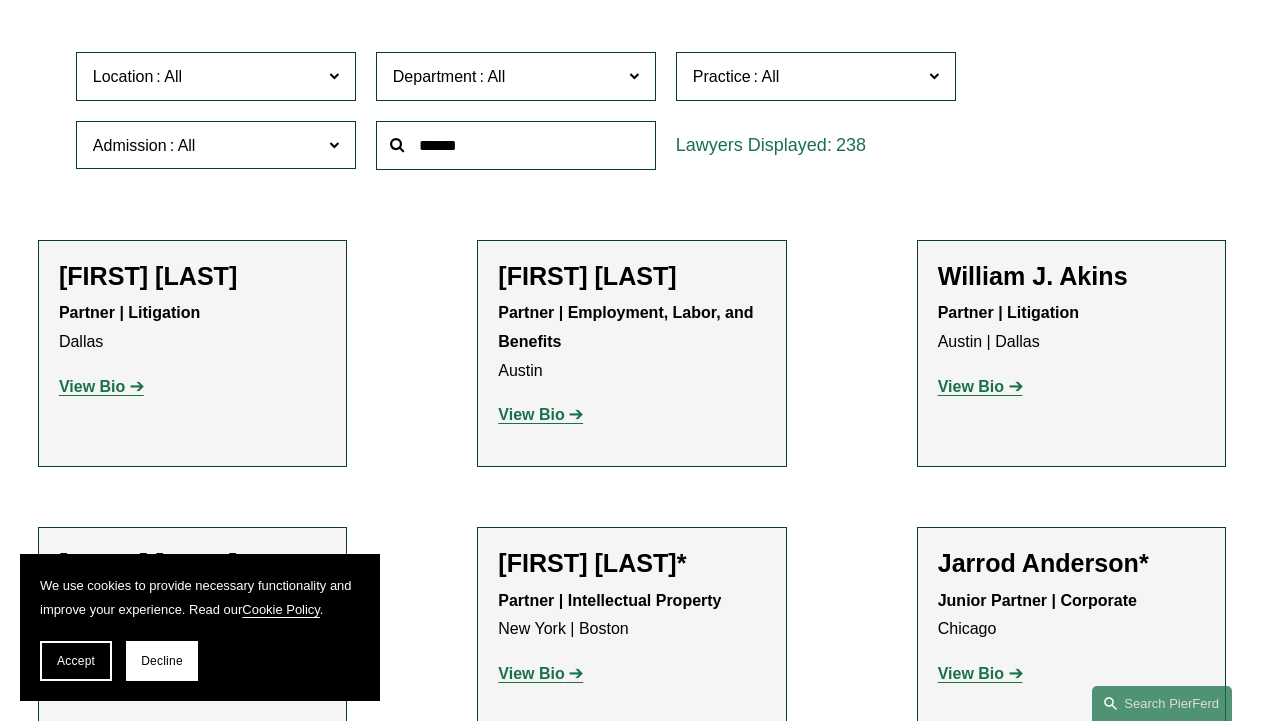scroll, scrollTop: 567, scrollLeft: 0, axis: vertical 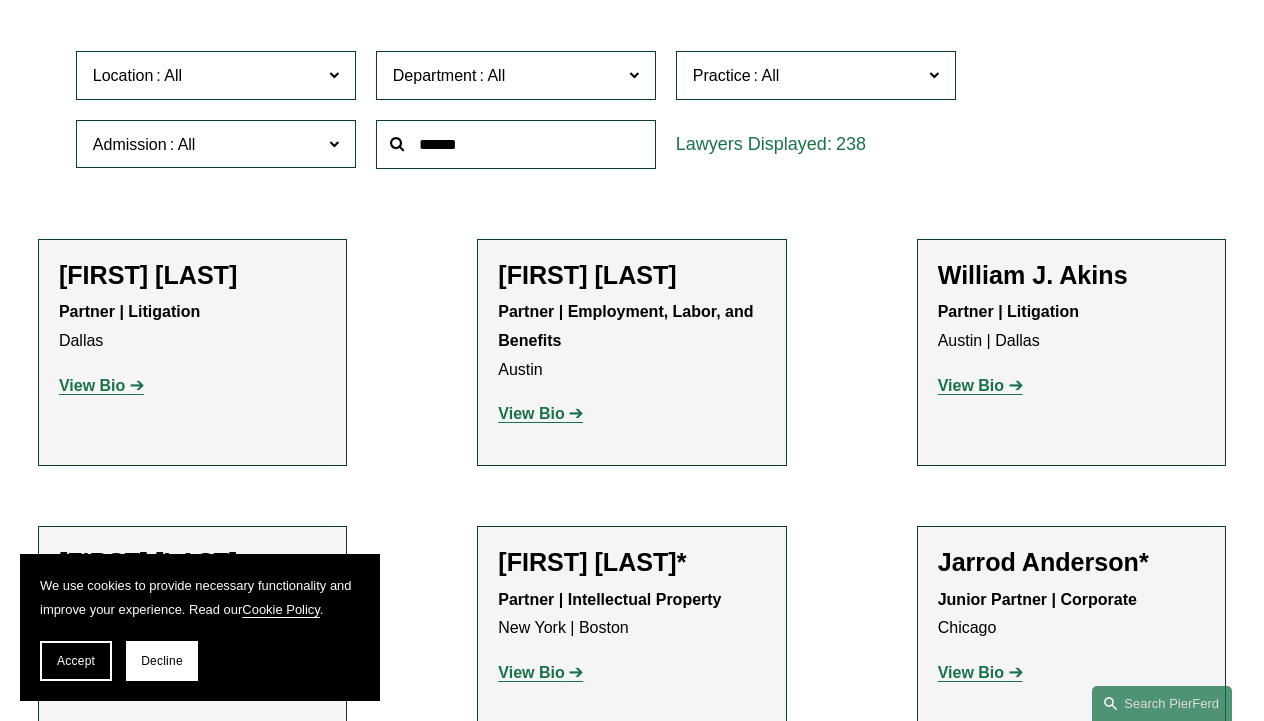 click 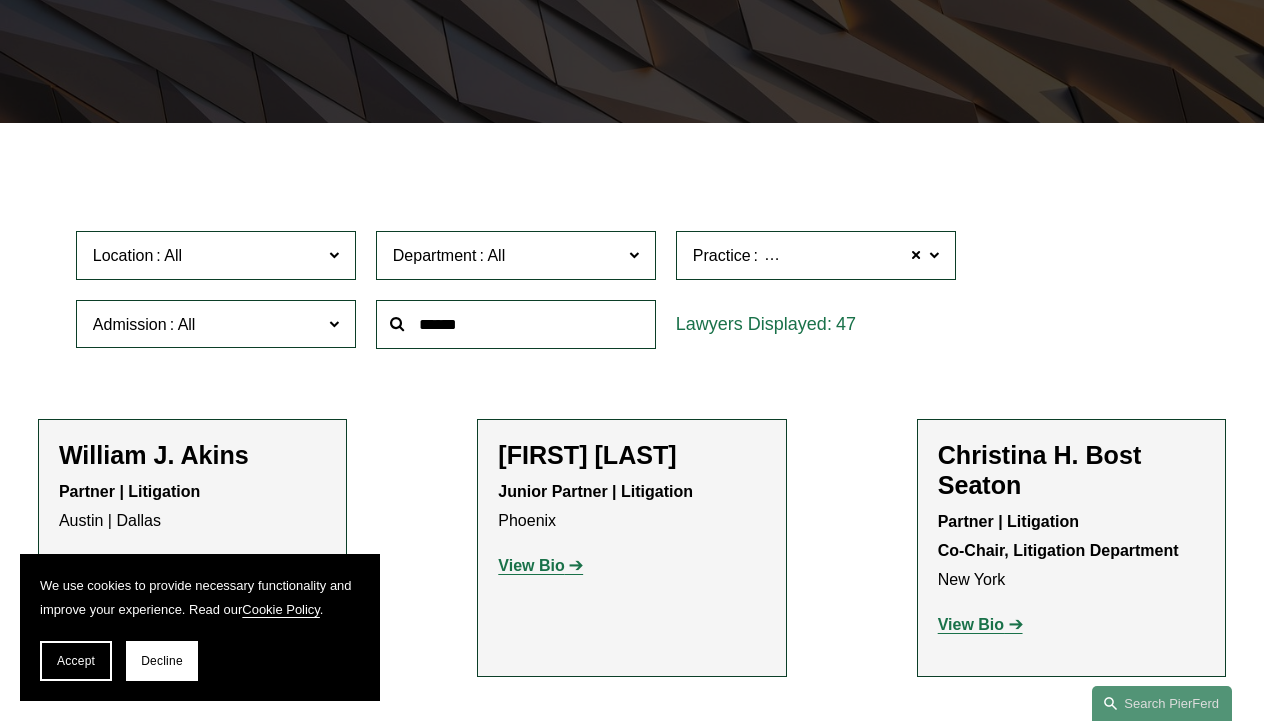 scroll, scrollTop: 392, scrollLeft: 0, axis: vertical 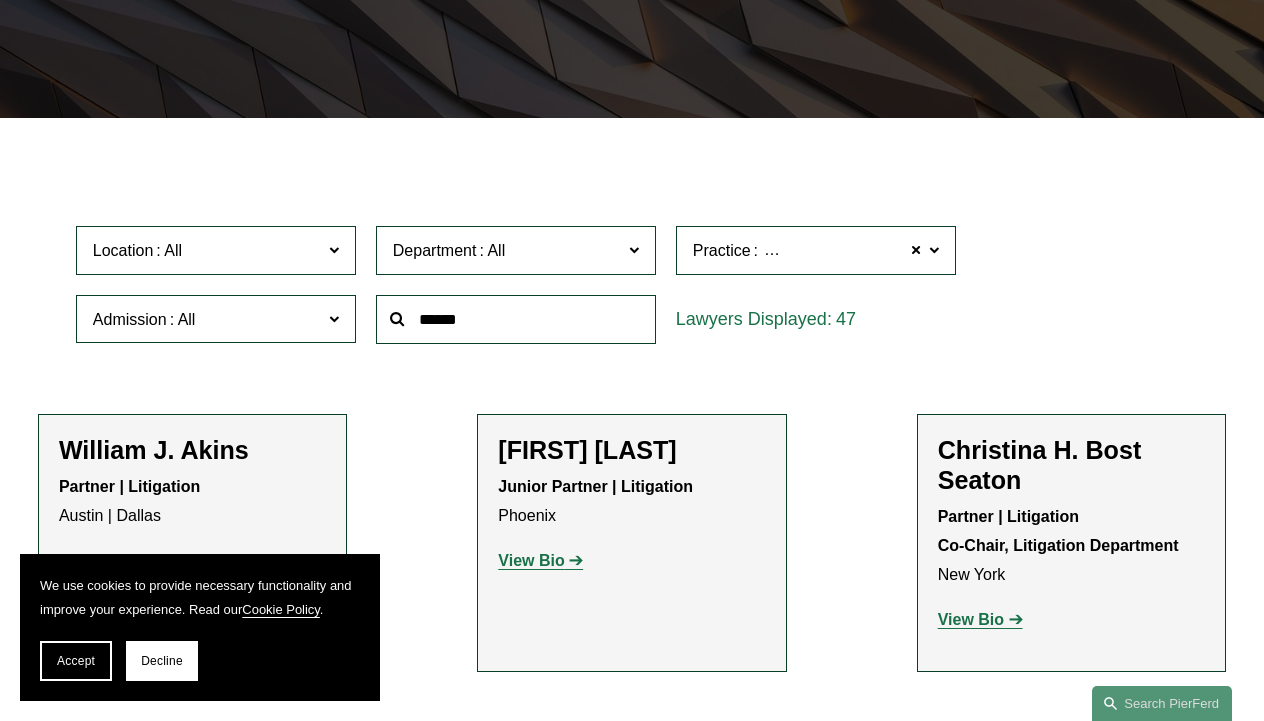 click on "Practice Arbitration and Mediation" 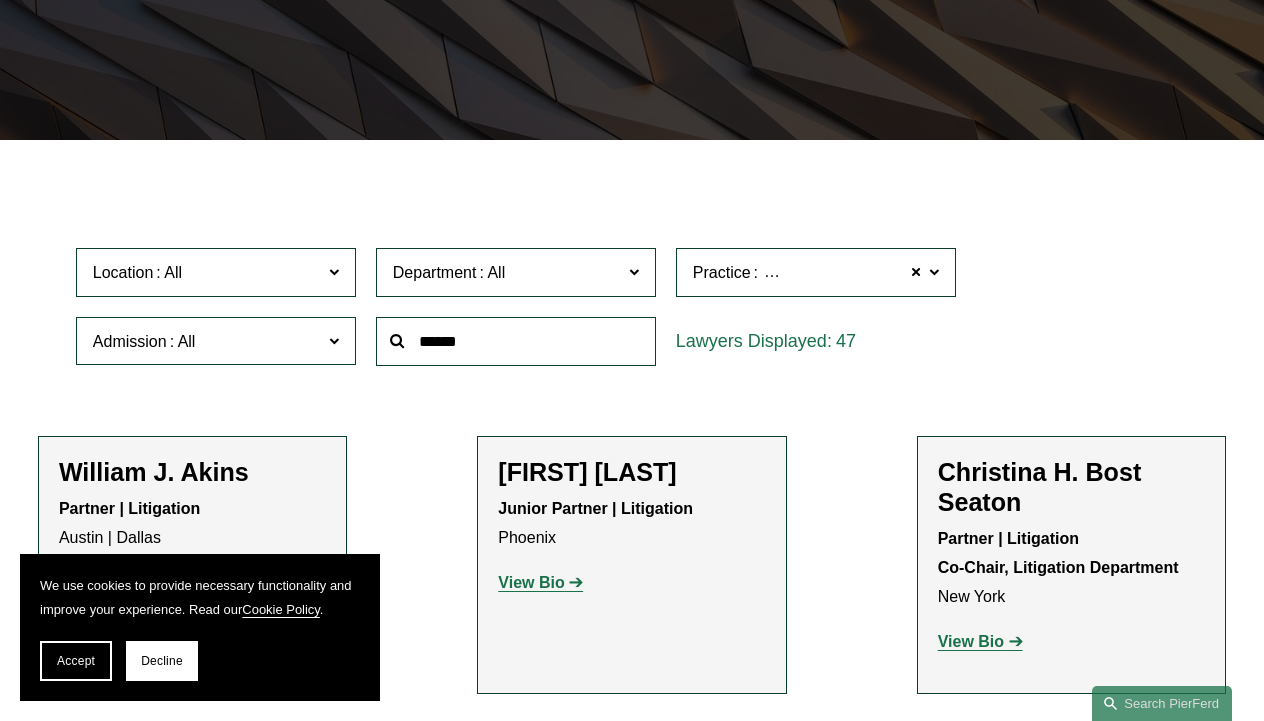 scroll, scrollTop: 372, scrollLeft: 0, axis: vertical 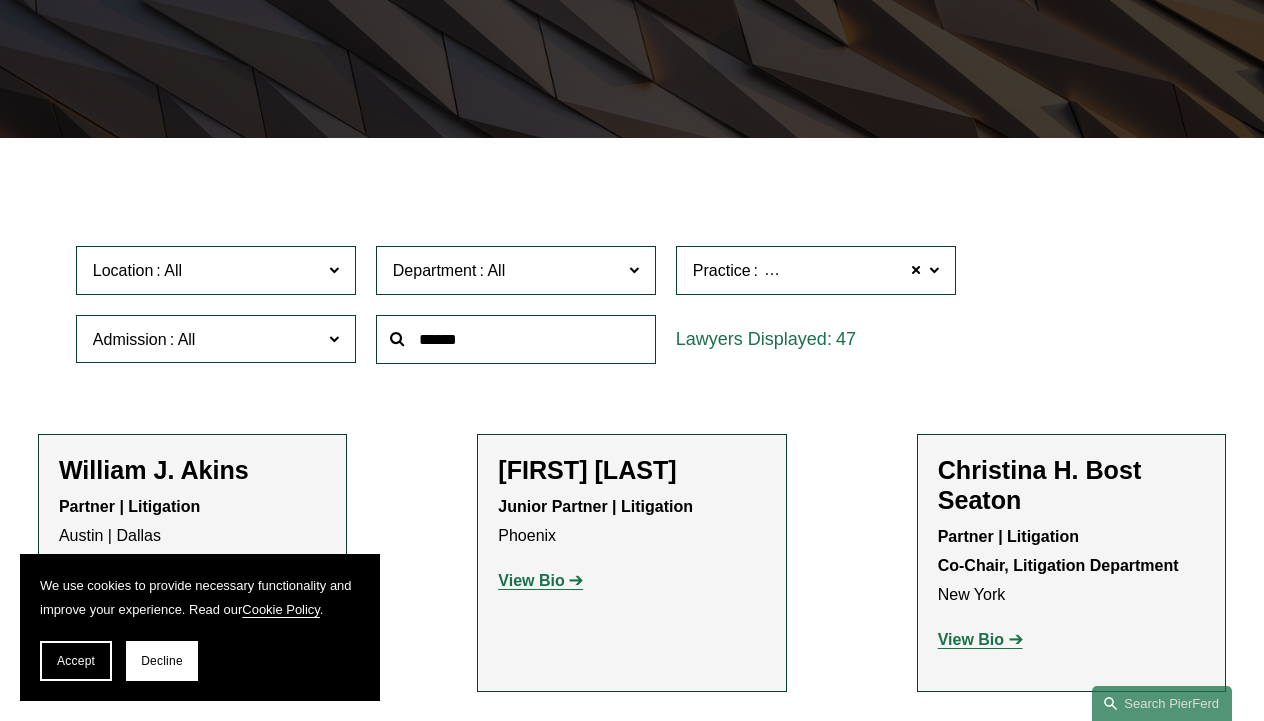 click on "Location All Atlanta Austin Boston Charlotte Chicago Cincinnati Cleveland Columbus Dallas Denver Detroit Houston London Los Angeles Miami New York Northern Virginia Palo Alto Philadelphia Phoenix Princeton Seattle Tampa Washington, D.C. Wilmington Department All Corporate Employment, Labor, and Benefits Intellectual Property Litigation Practice Arbitration and Mediation Arbitration and Mediation All Antitrust Counseling Appellate Arbitration and Mediation Banking and Financial Services Bankruptcy, Financial Restructuring, and Reorganization Broker-Dealer Regulation Cannabis, Hemp & CBD Capital Markets Civil Pretrial and Trial Services Class Action Defense Commercial Litigation Commercial Transactions Commodities, Futures & Derivatives Communications & Media Condemnation and Eminent Domain Construction and Design Professional Copyrights Cyber, Privacy & Technology Education Emerging Companies Employment and Labor Energy Energy, Gas, and Oil Law Entertainment Environmental, Health, and Safety FDA Franchising 47" 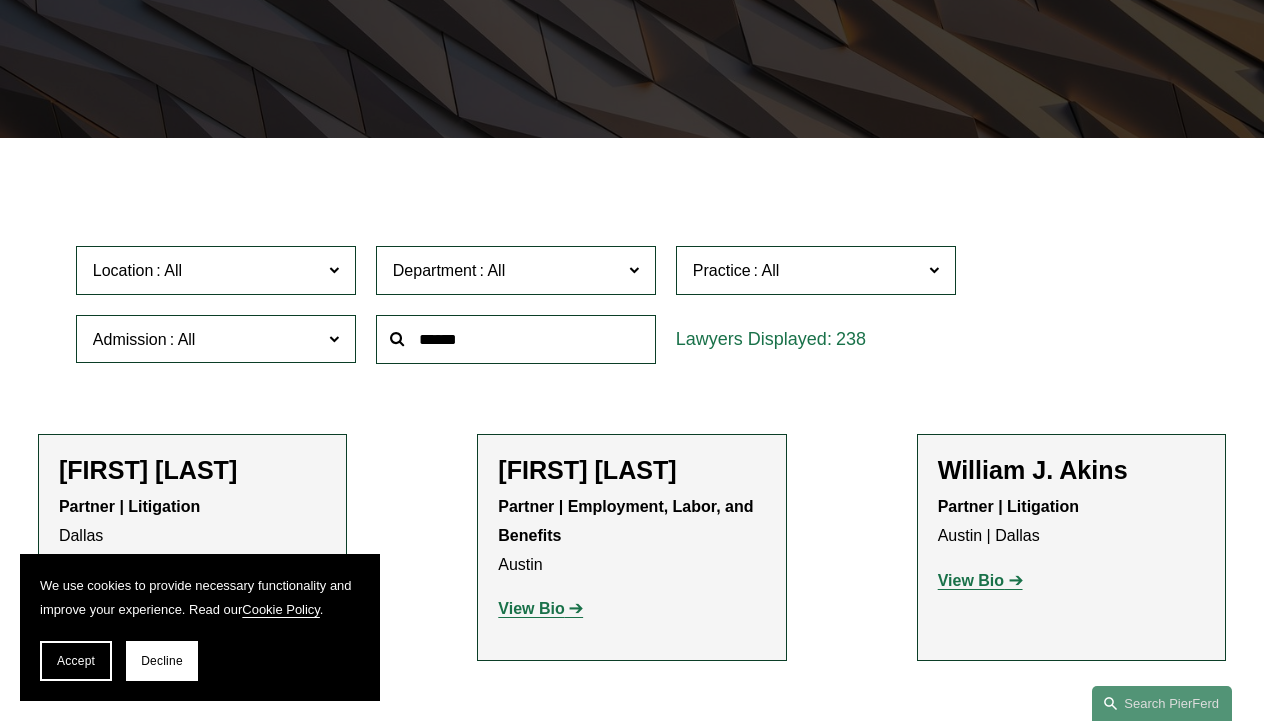 click on "Practice" 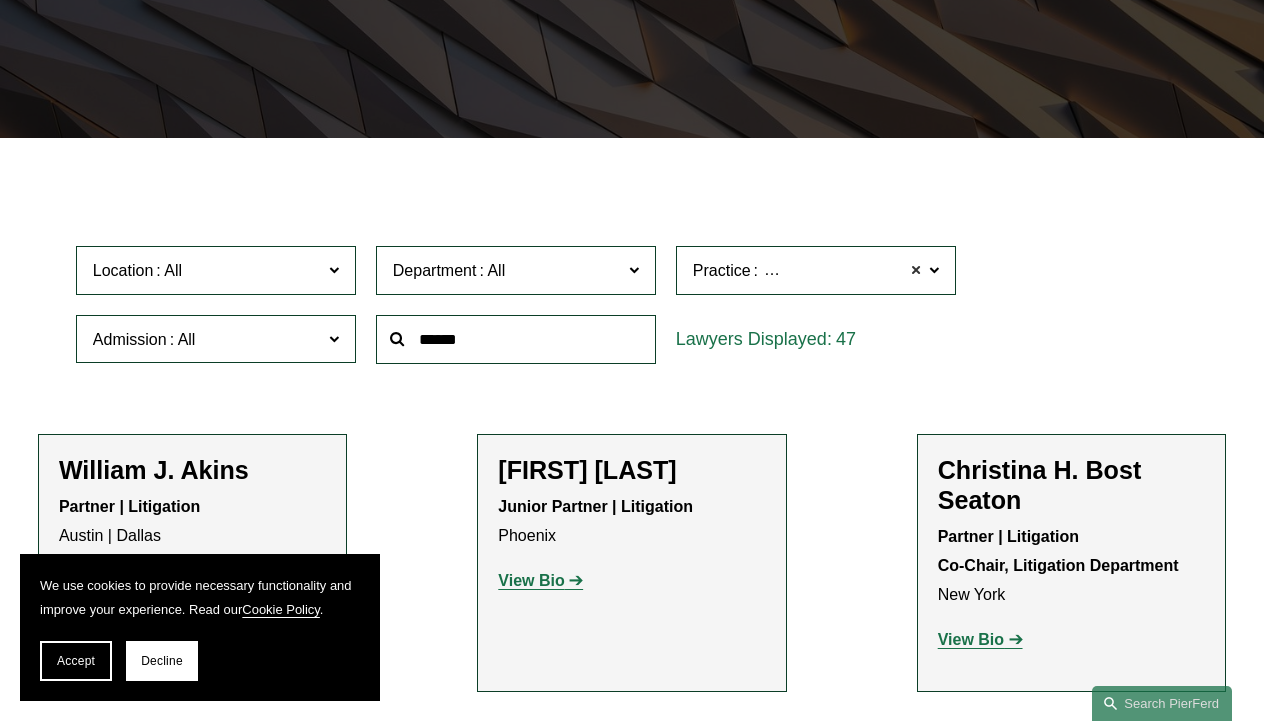 click 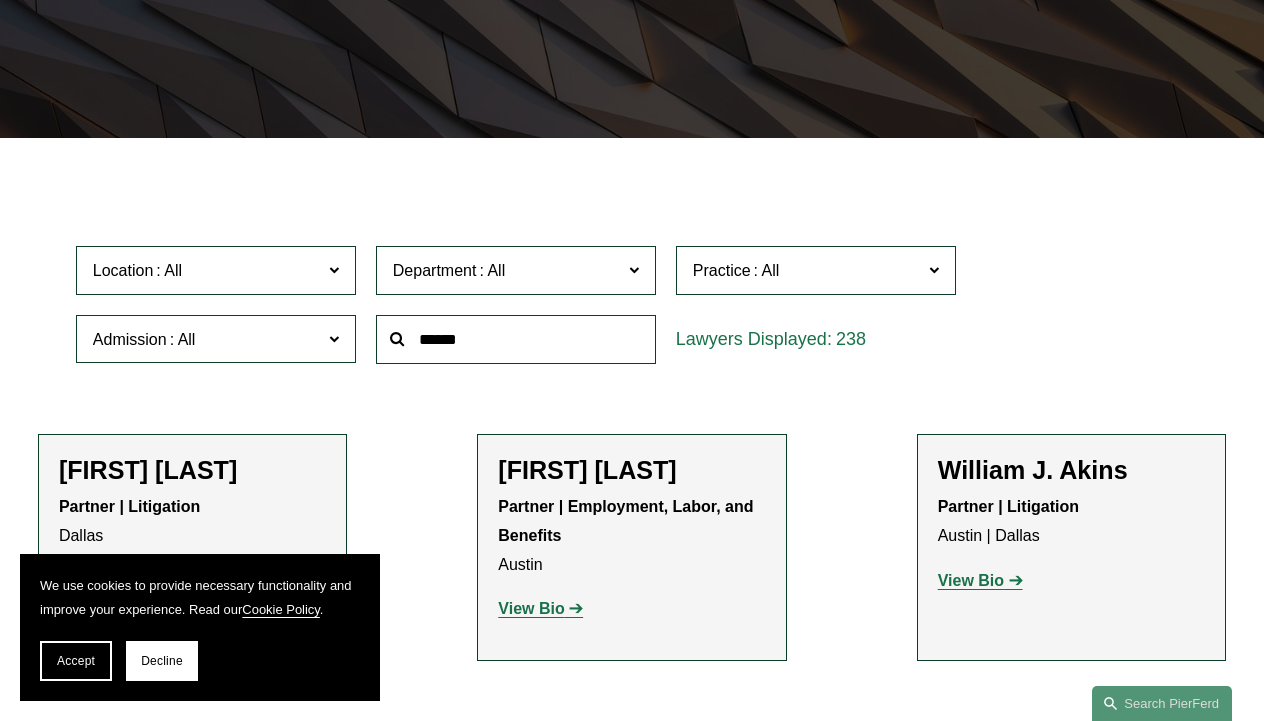 click on "Location" 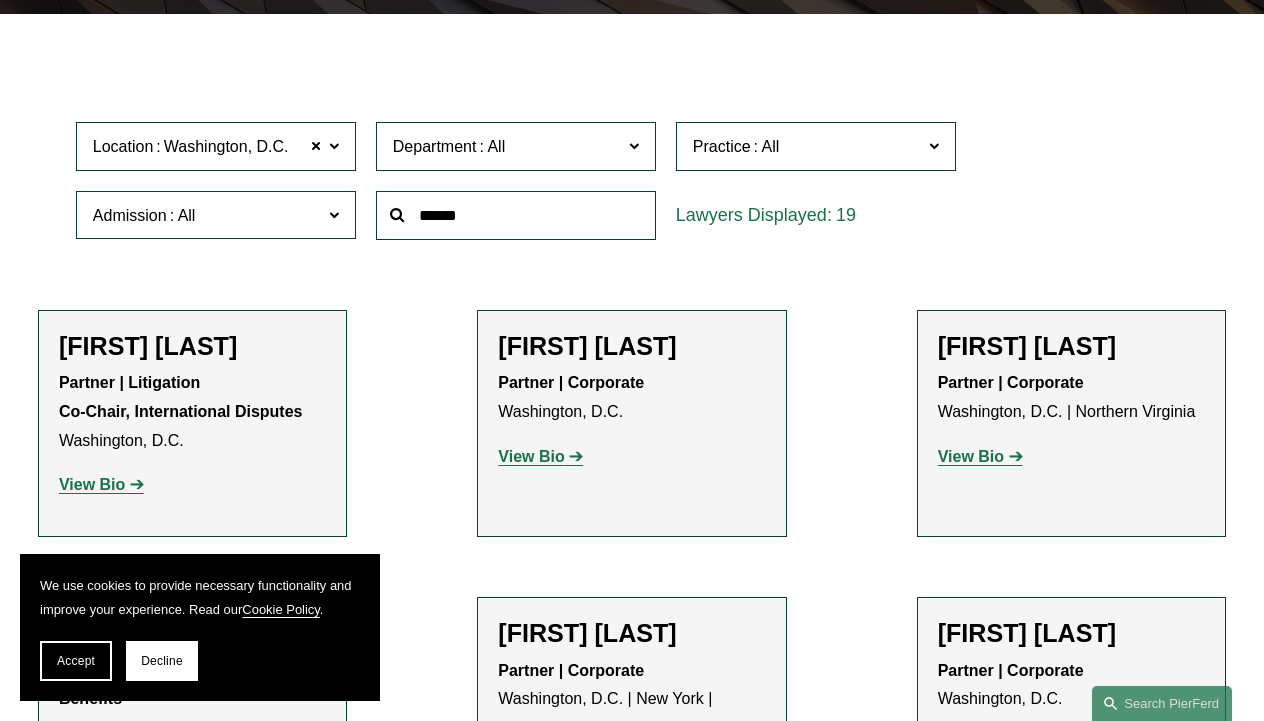 scroll, scrollTop: 499, scrollLeft: 0, axis: vertical 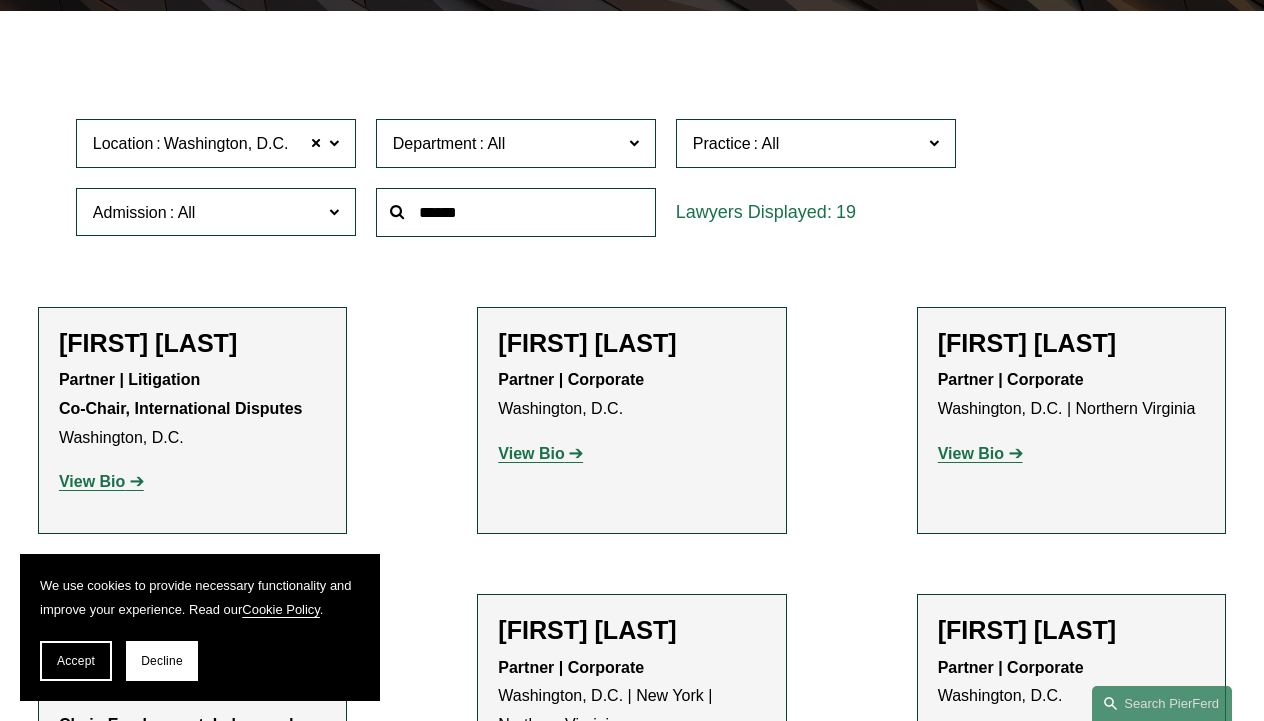 click on "Practice" 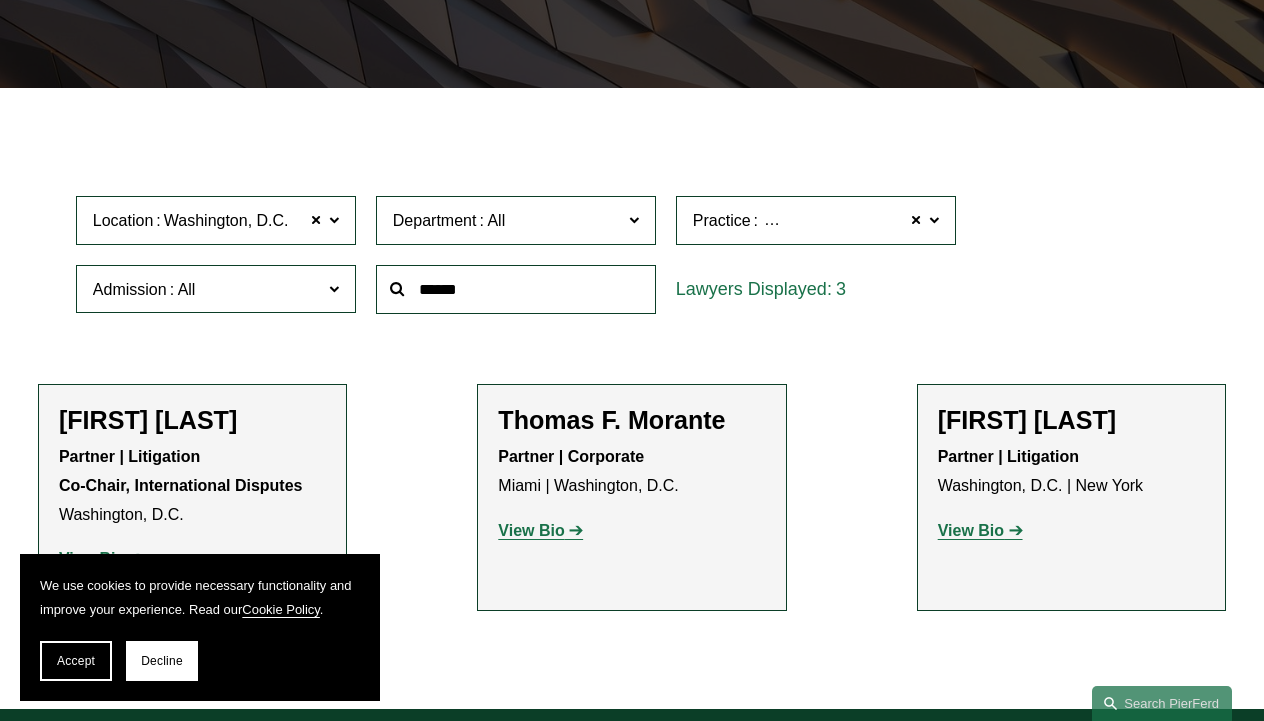 scroll, scrollTop: 429, scrollLeft: 0, axis: vertical 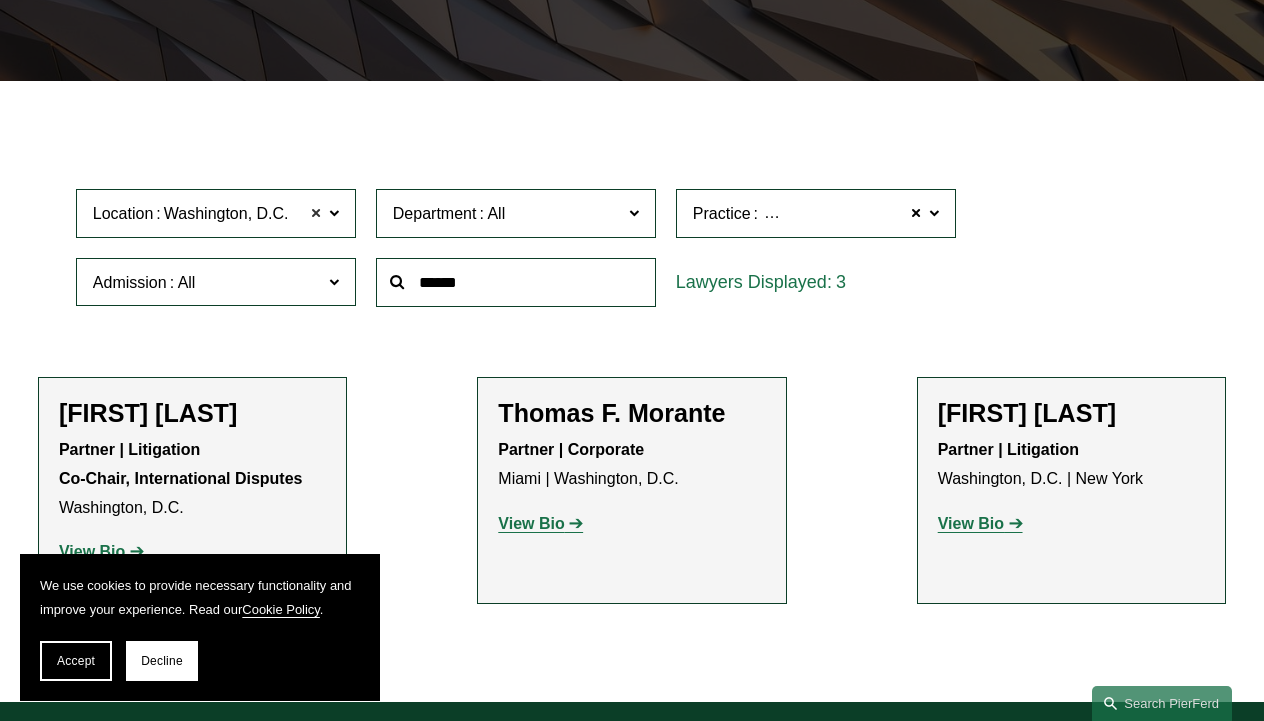 click 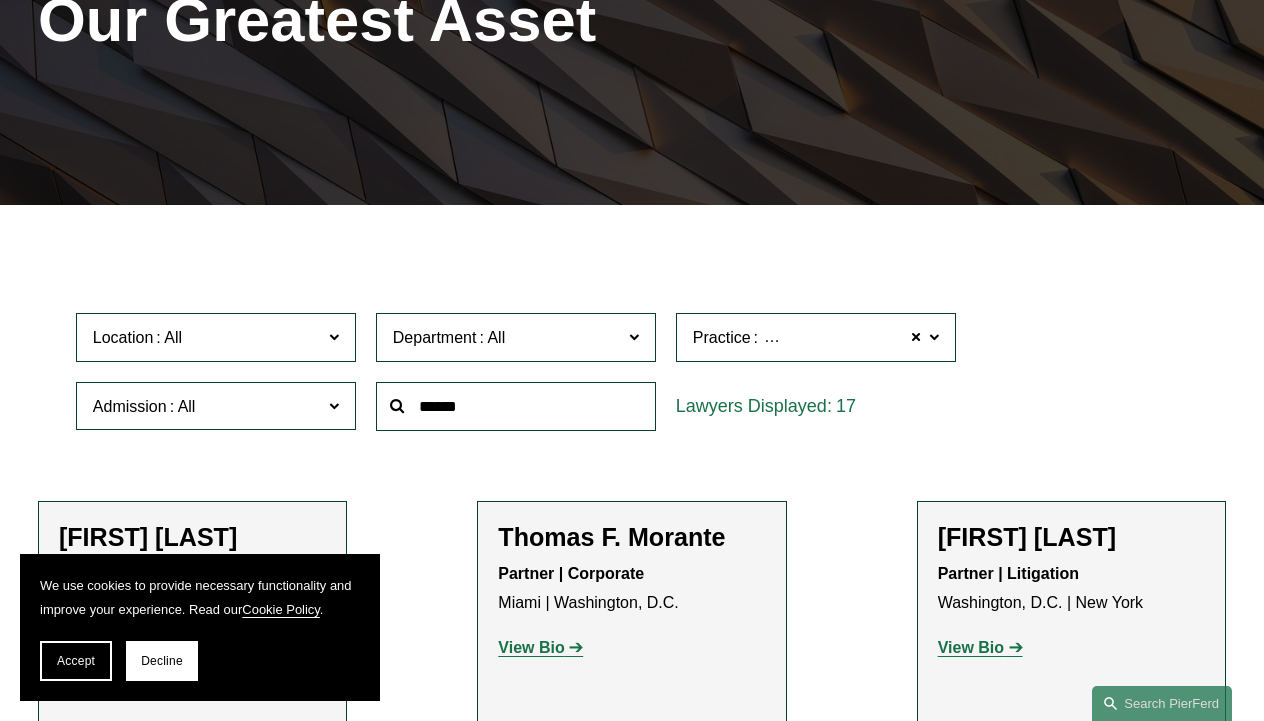 scroll, scrollTop: 298, scrollLeft: 0, axis: vertical 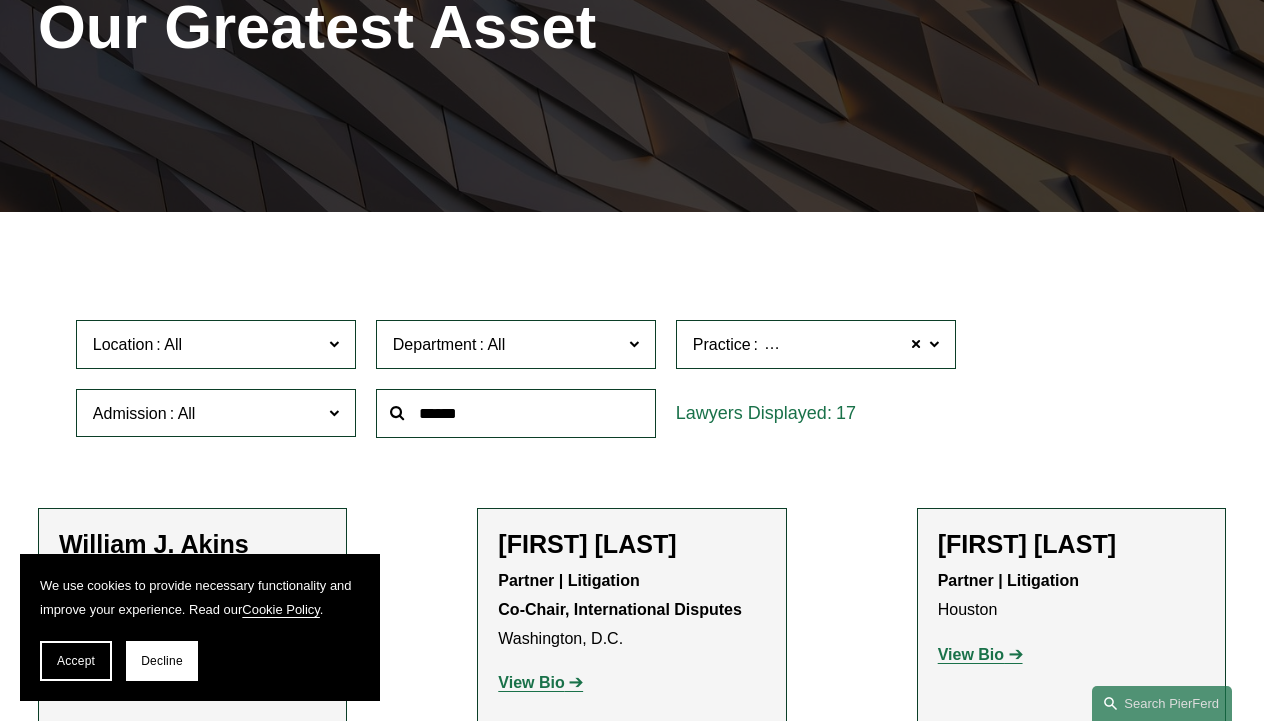 click on "Practice International Disputes" 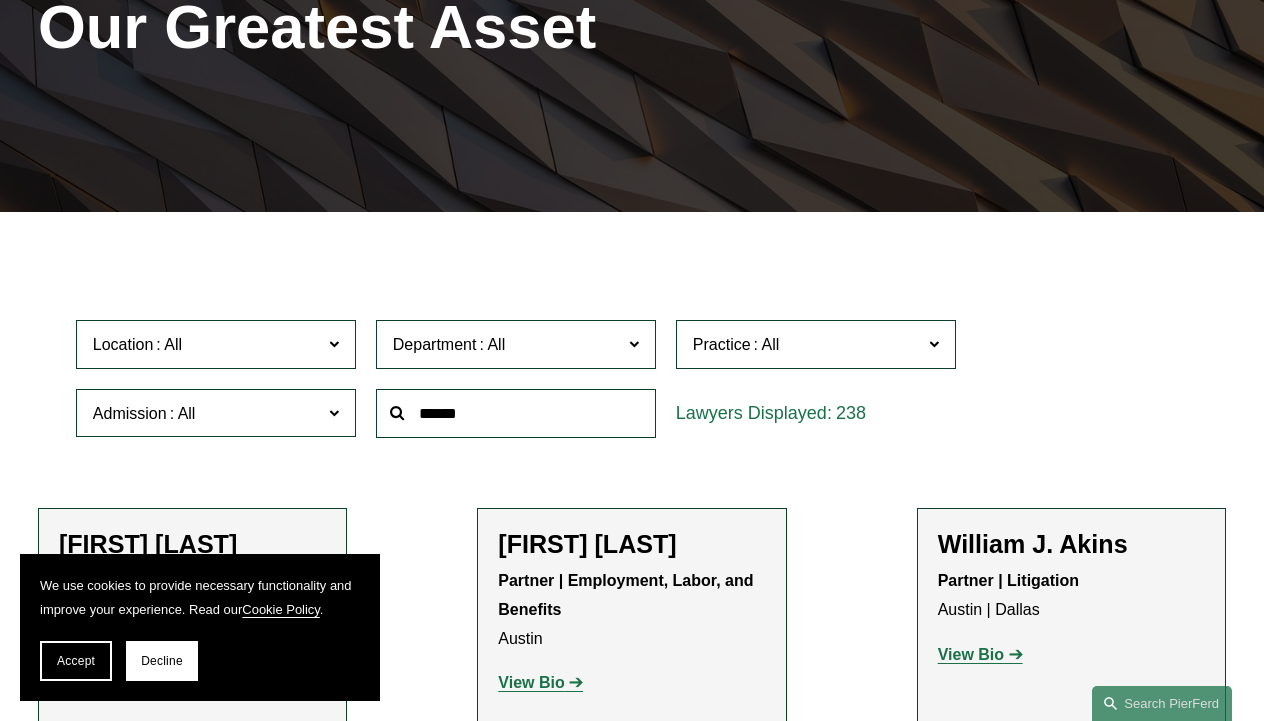click 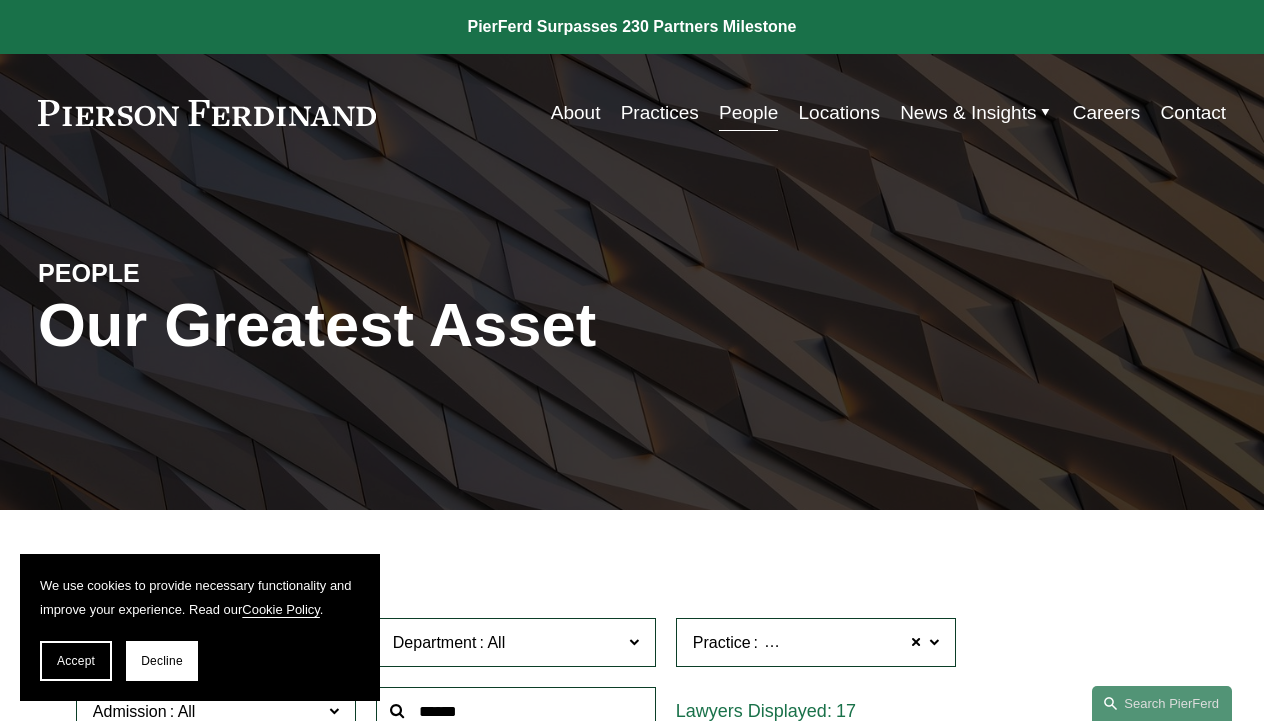 scroll, scrollTop: 0, scrollLeft: 0, axis: both 